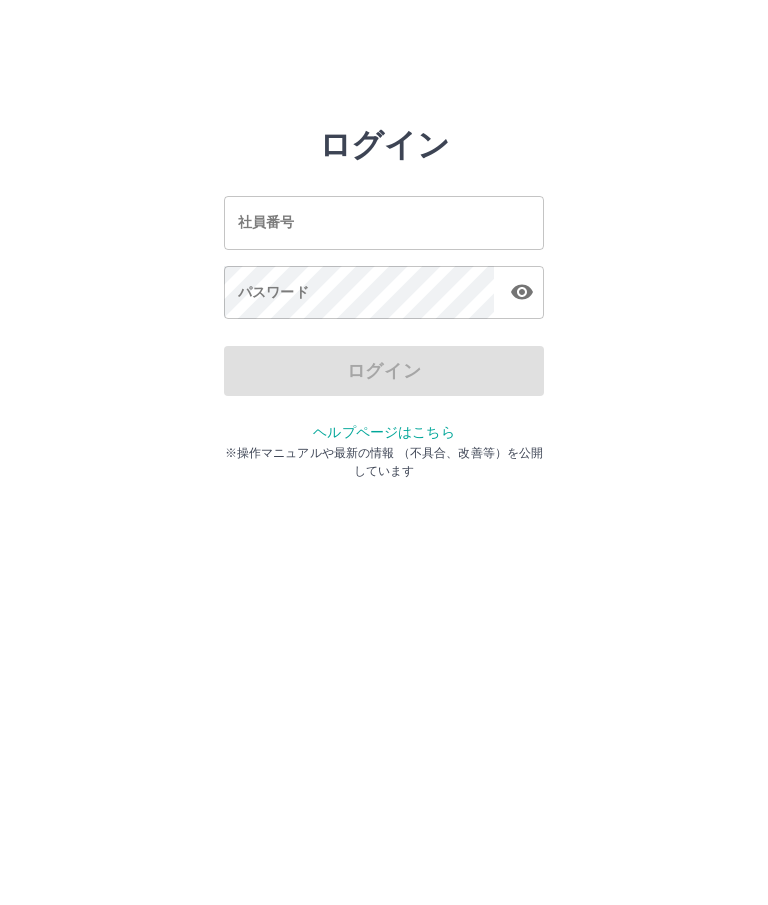 scroll, scrollTop: 0, scrollLeft: 0, axis: both 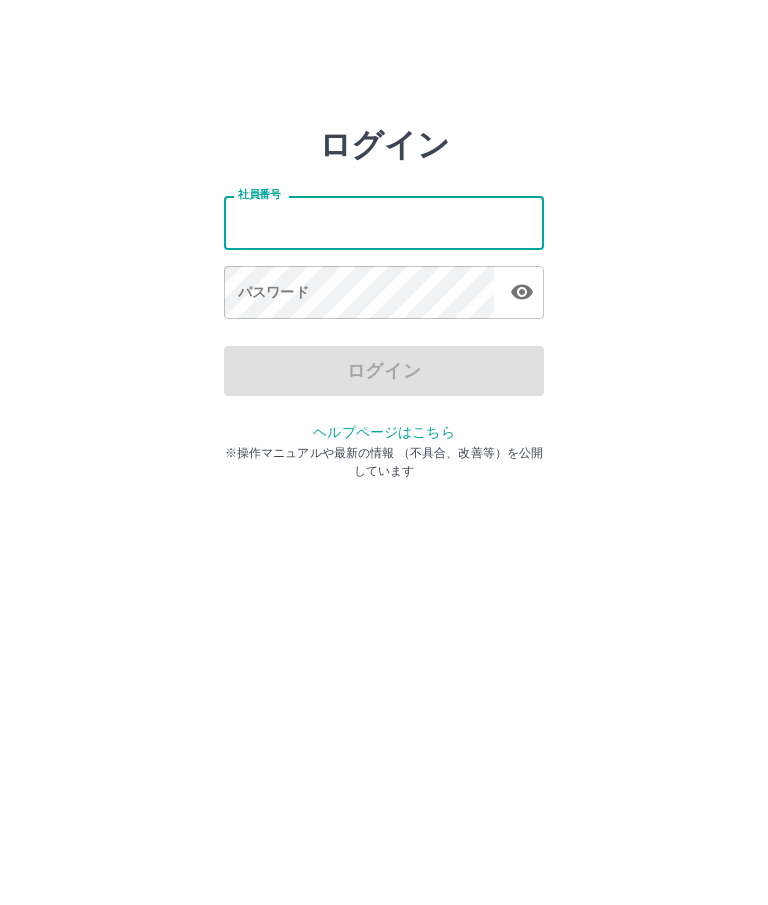 click on "社員番号" at bounding box center [384, 222] 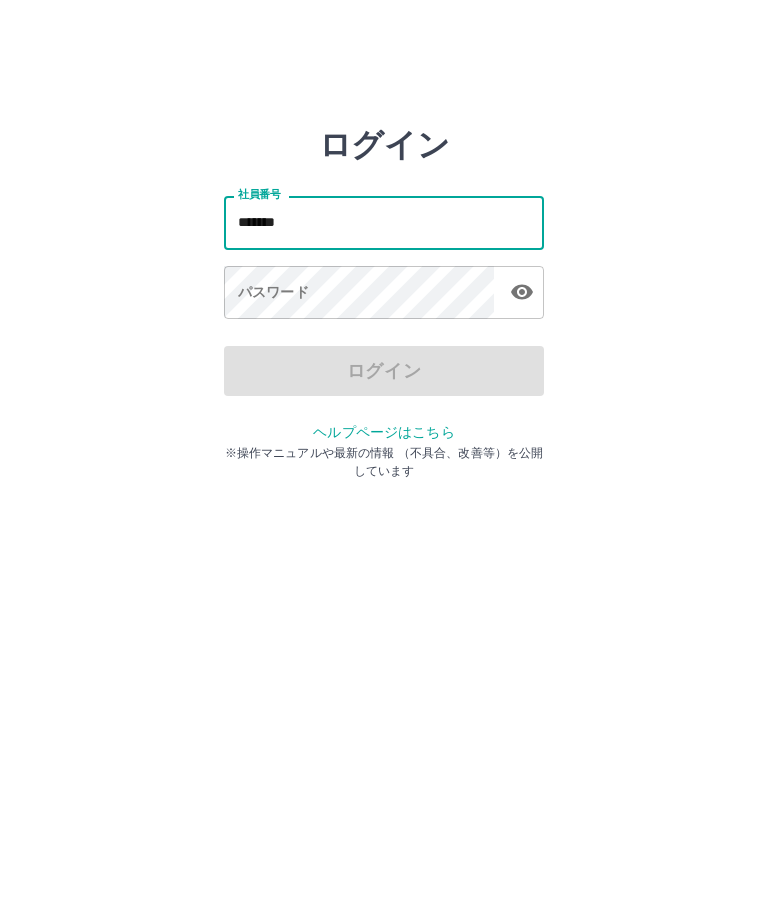 type on "*******" 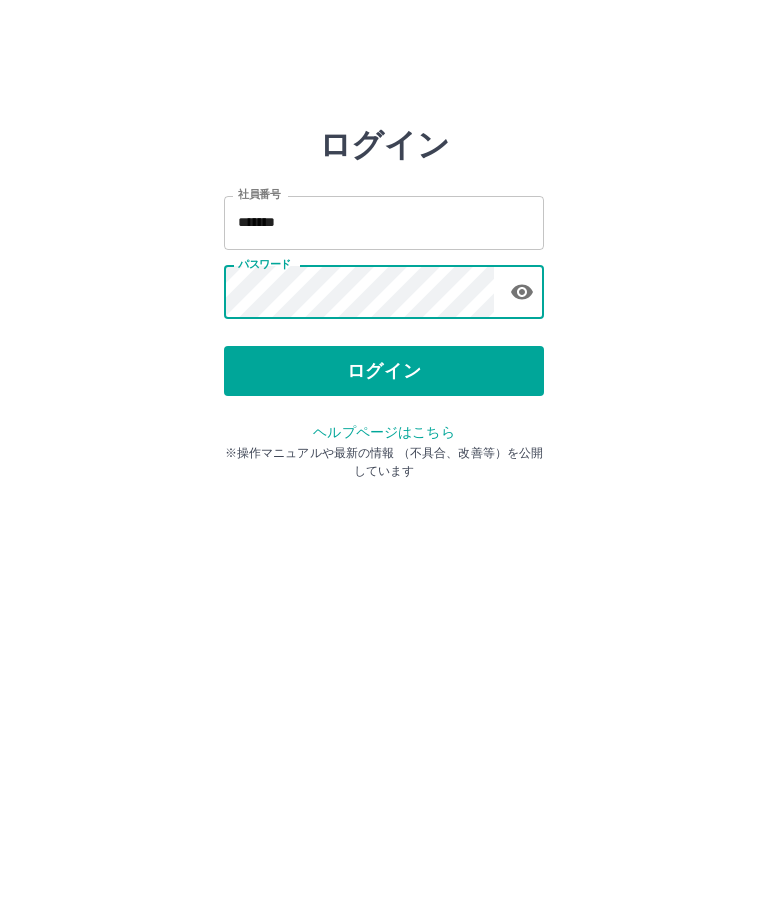 click on "ログイン" at bounding box center [384, 371] 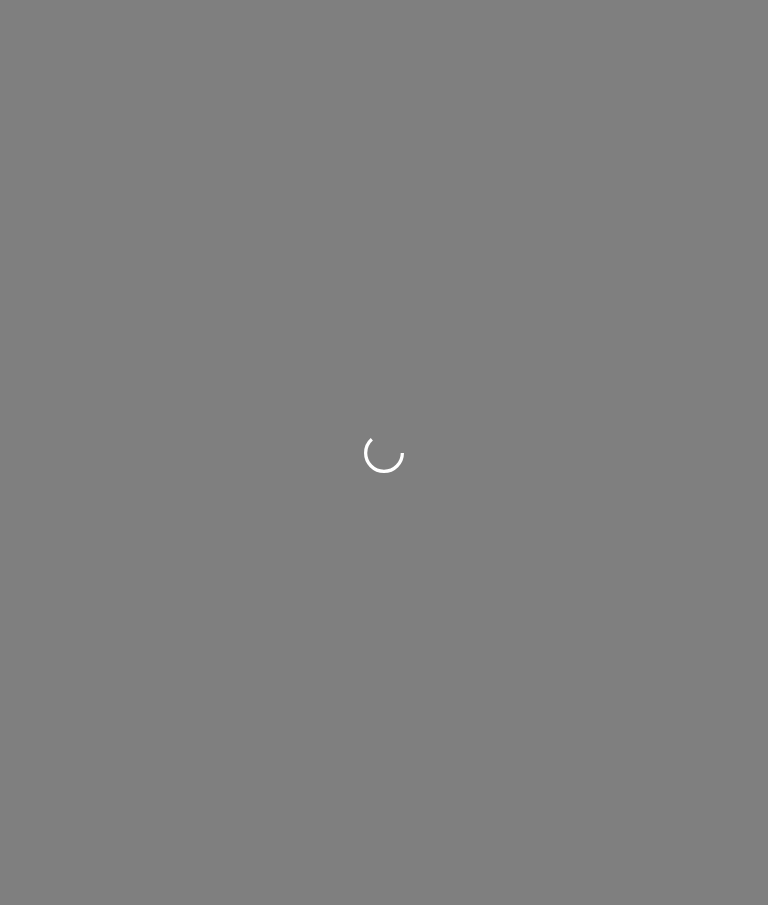 scroll, scrollTop: 0, scrollLeft: 0, axis: both 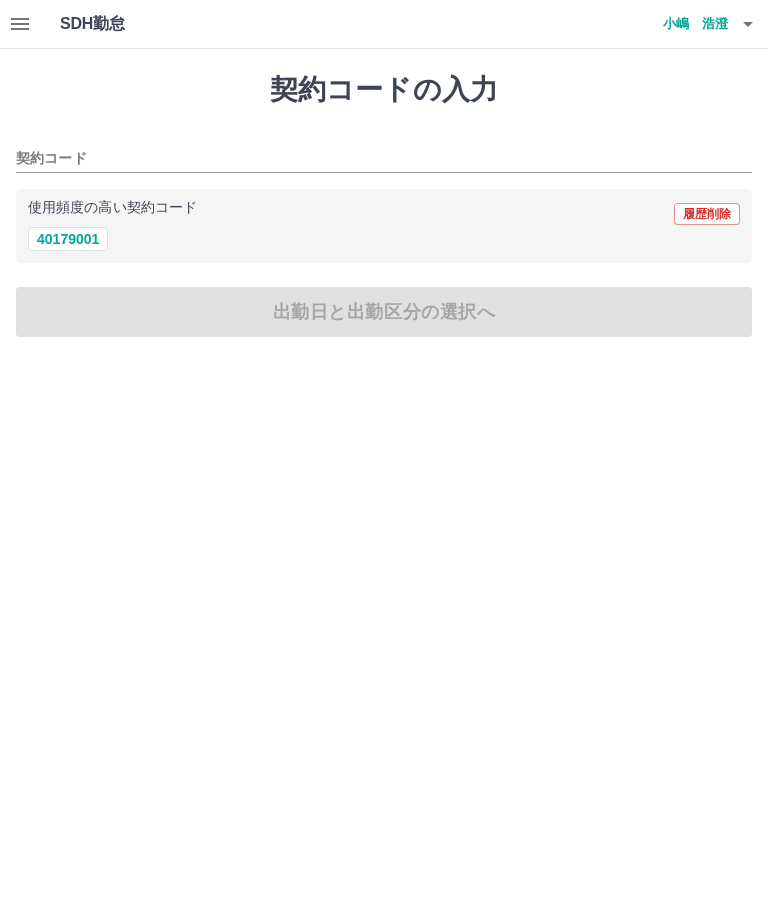click on "40179001" at bounding box center [68, 239] 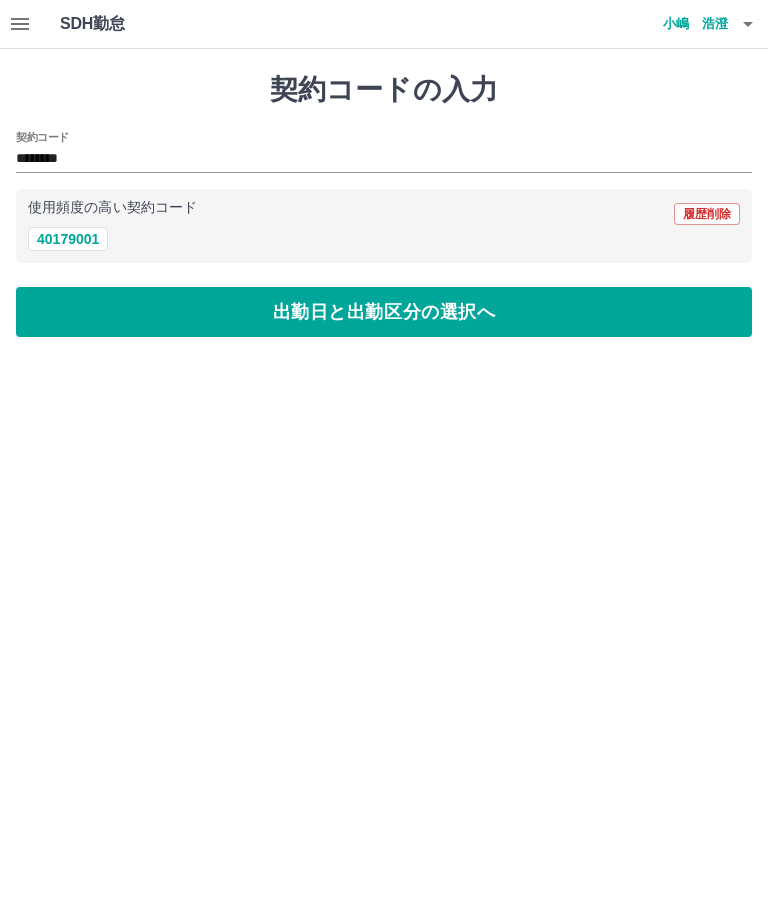click on "出勤日と出勤区分の選択へ" at bounding box center (384, 312) 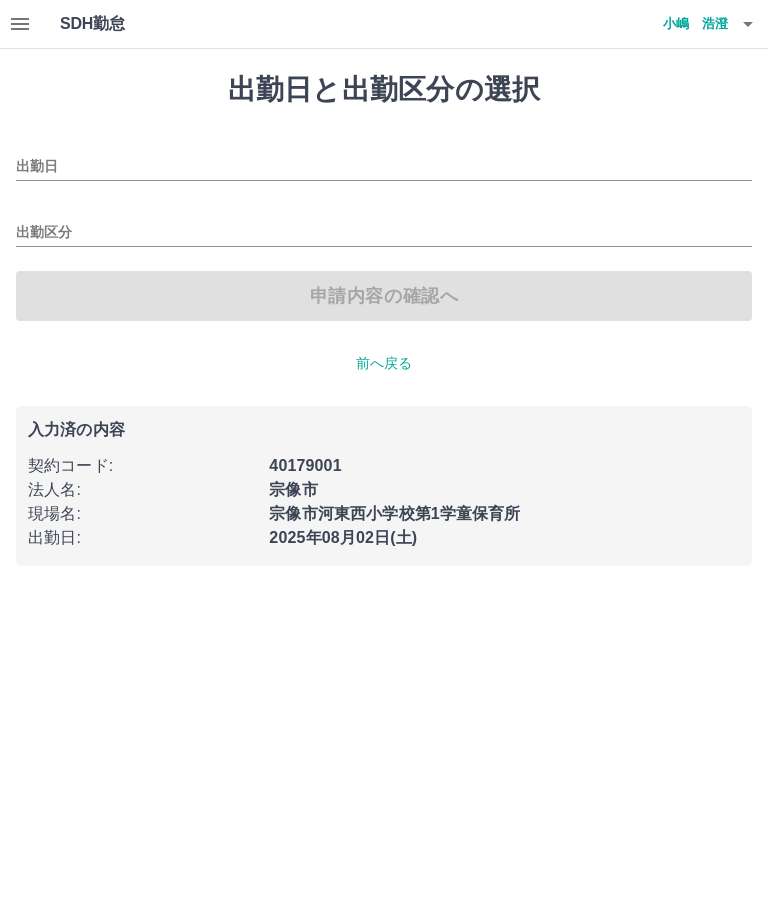 type on "**********" 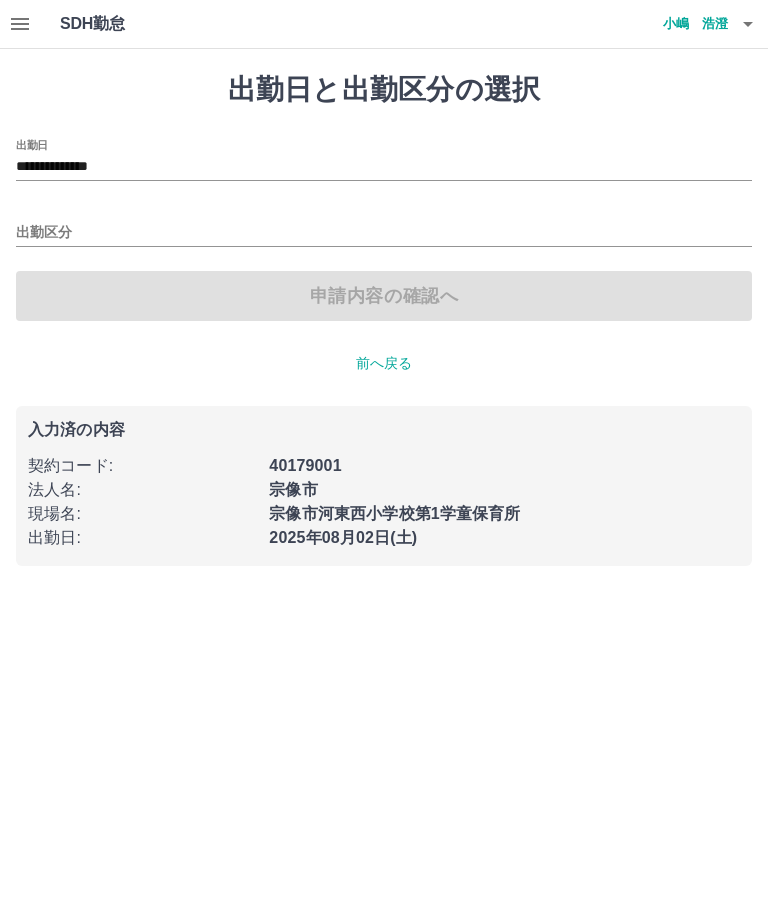 click on "出勤区分" at bounding box center [384, 233] 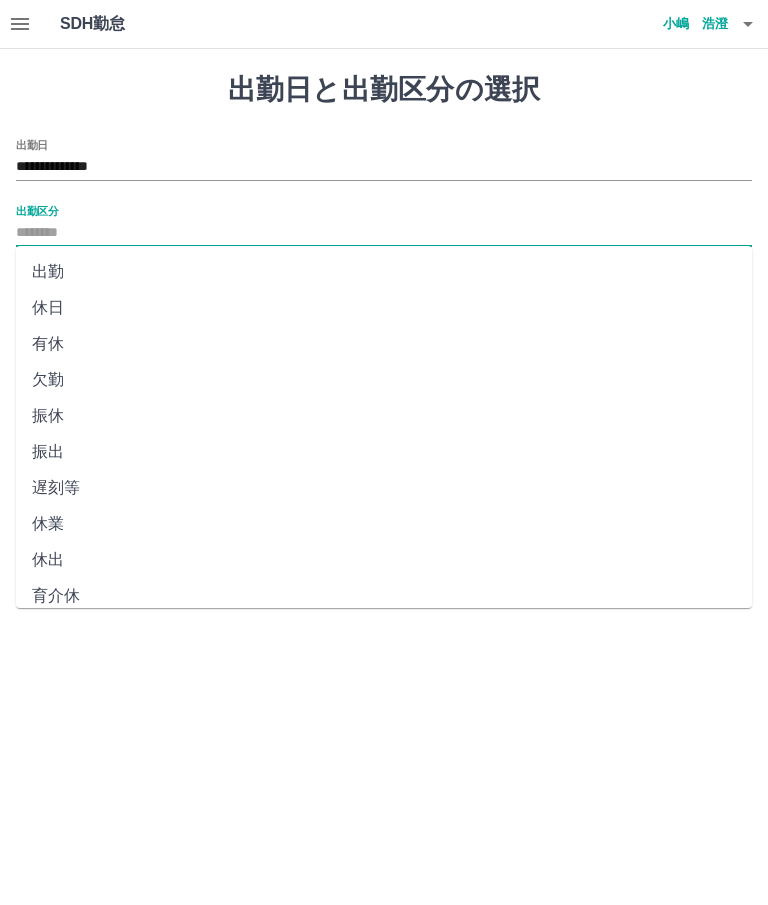 click on "出勤" at bounding box center [384, 272] 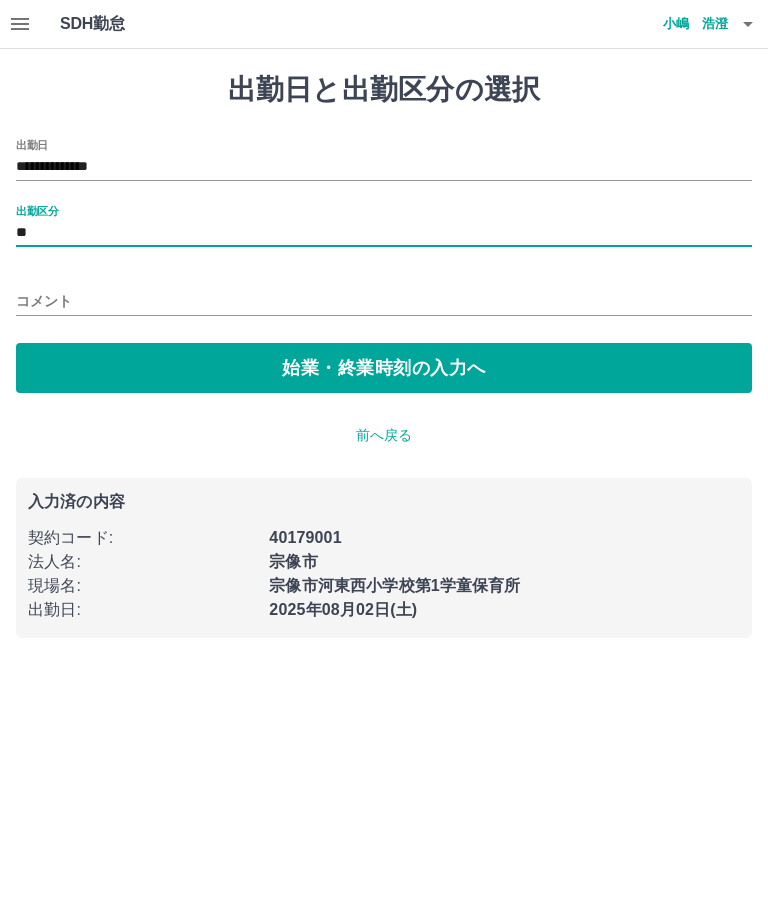 click on "始業・終業時刻の入力へ" at bounding box center [384, 368] 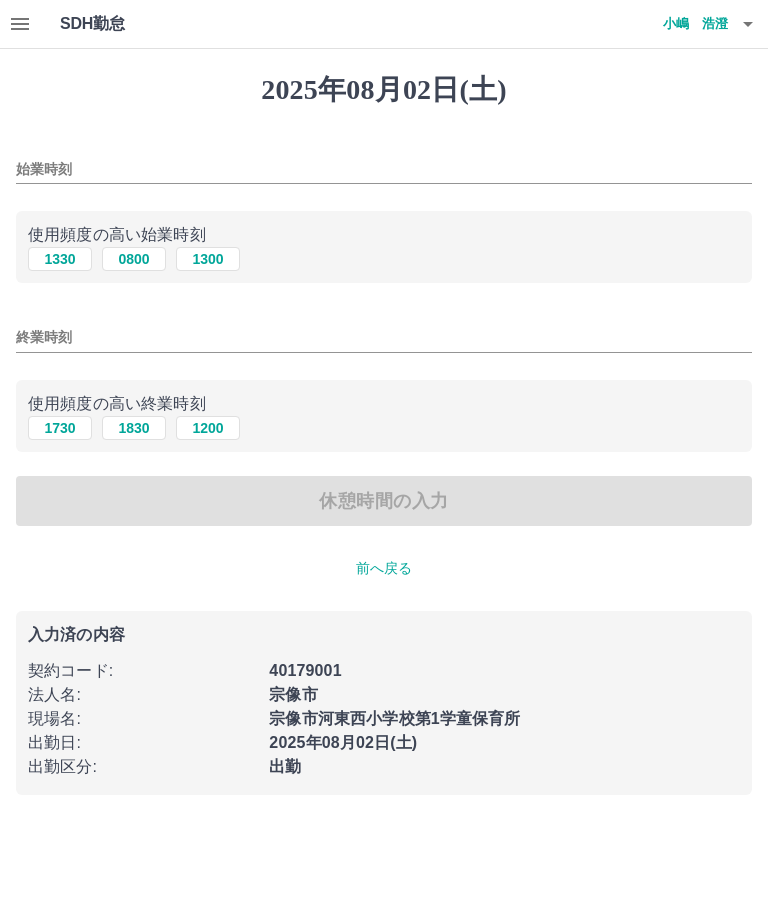 click on "0800" at bounding box center [134, 259] 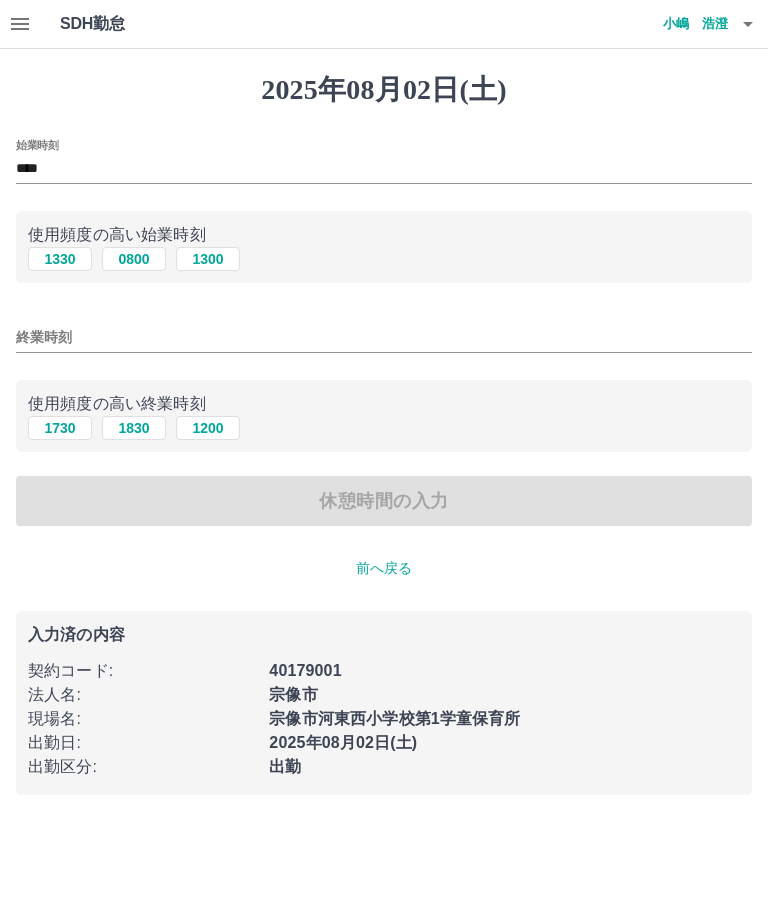 click on "1830" at bounding box center [134, 428] 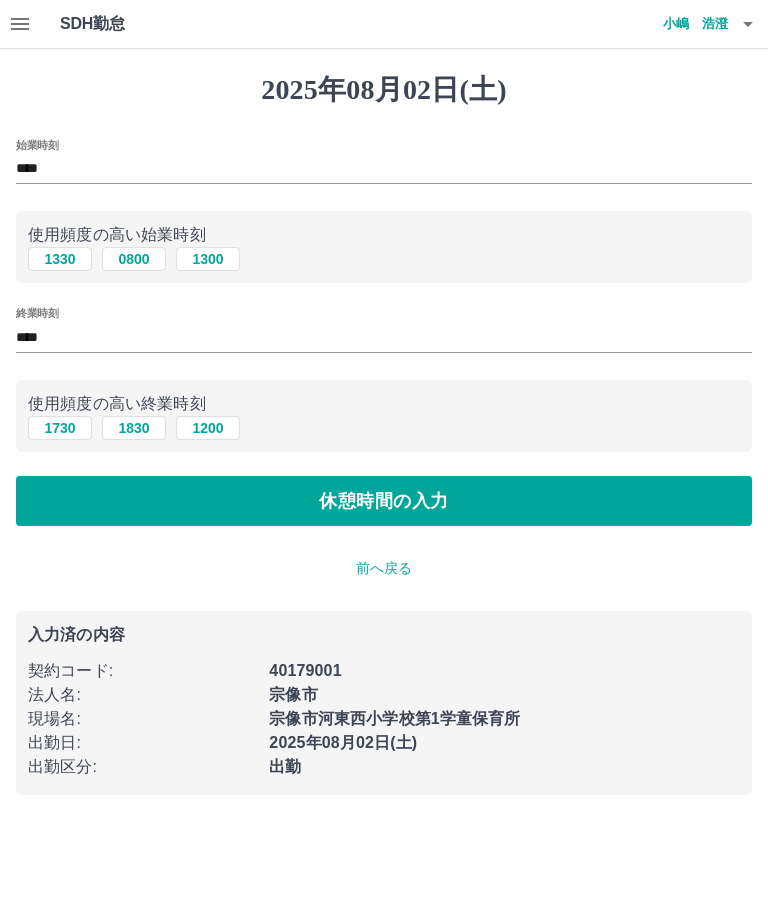 click on "休憩時間の入力" at bounding box center (384, 501) 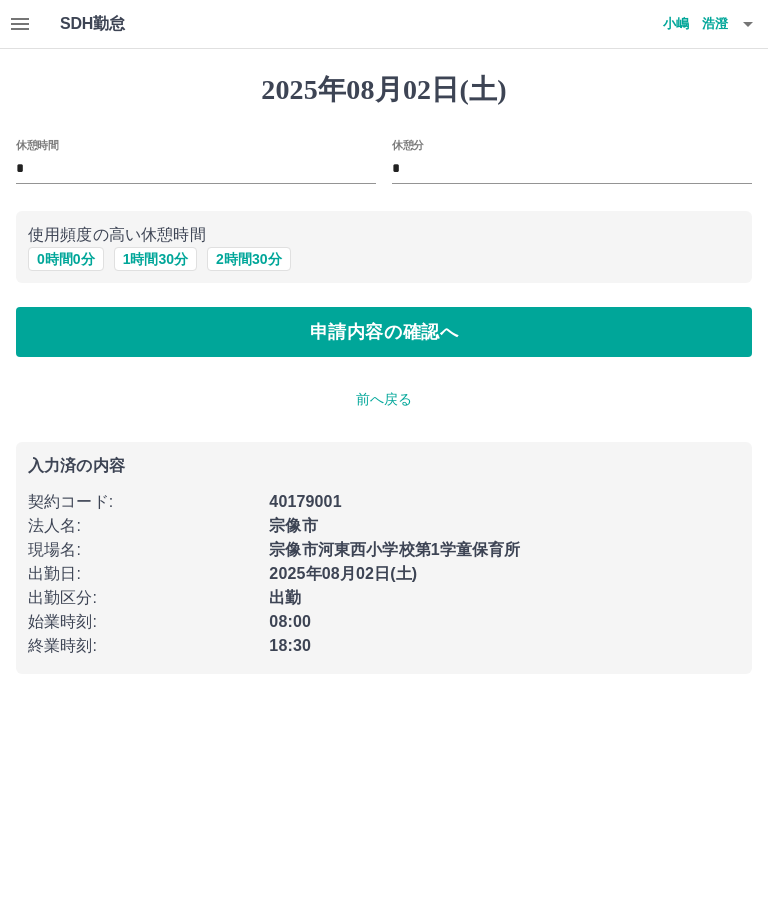 click on "2 時間 30 分" at bounding box center (248, 259) 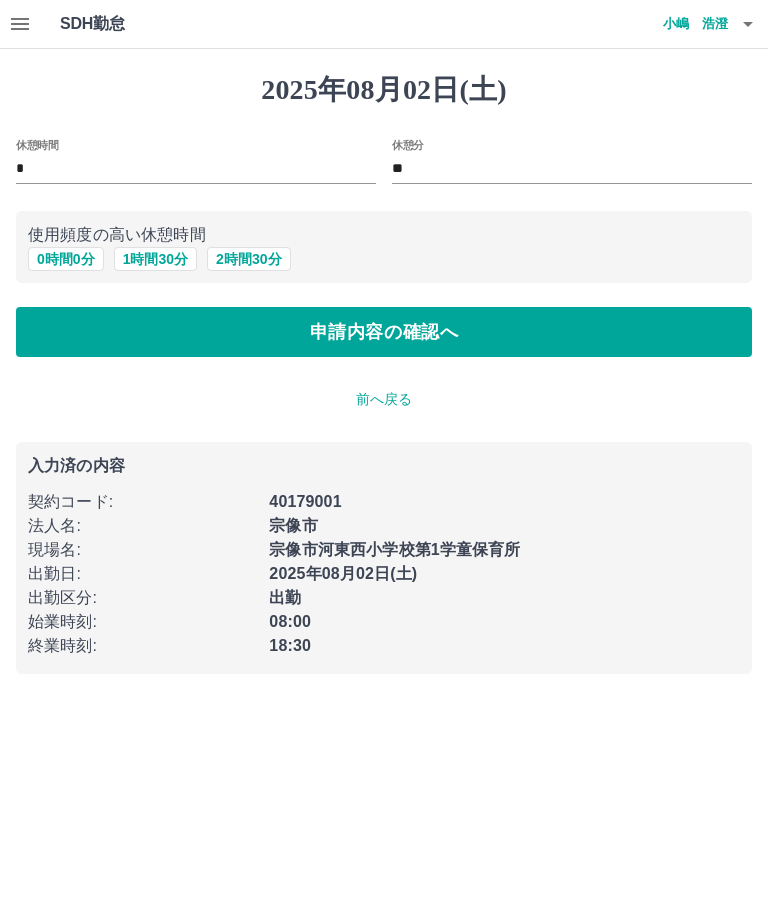 click on "申請内容の確認へ" at bounding box center (384, 332) 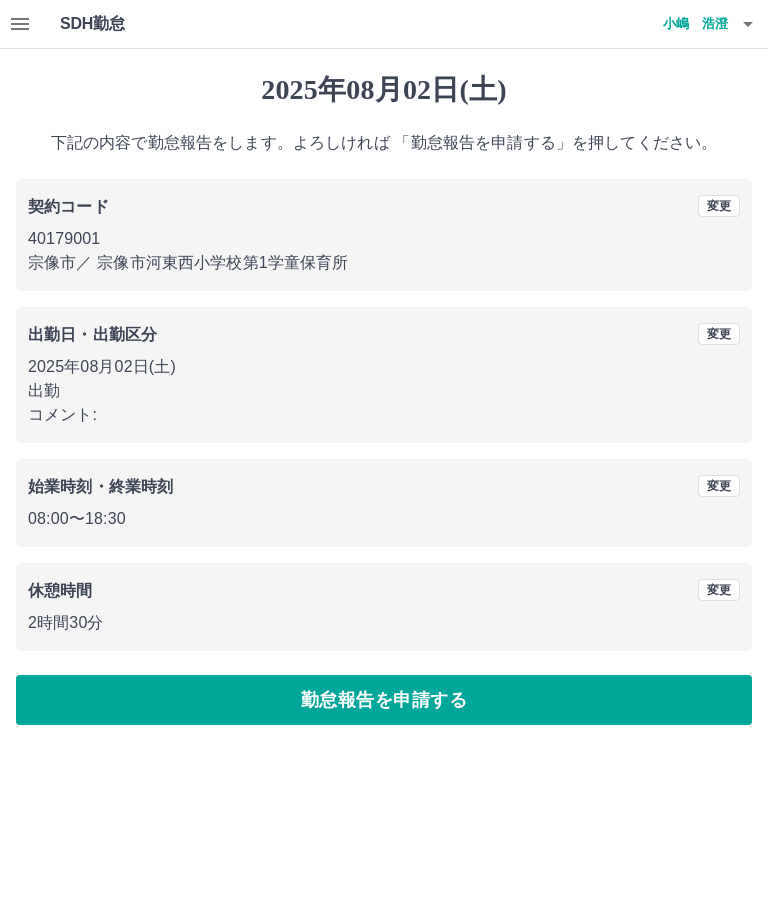 click on "勤怠報告を申請する" at bounding box center (384, 700) 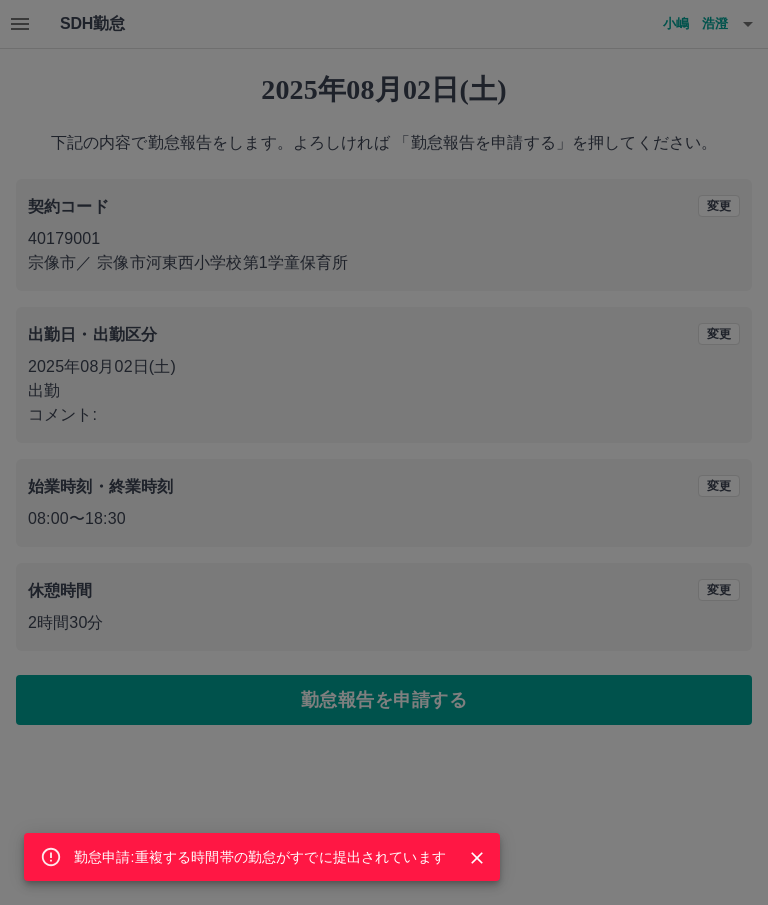 click 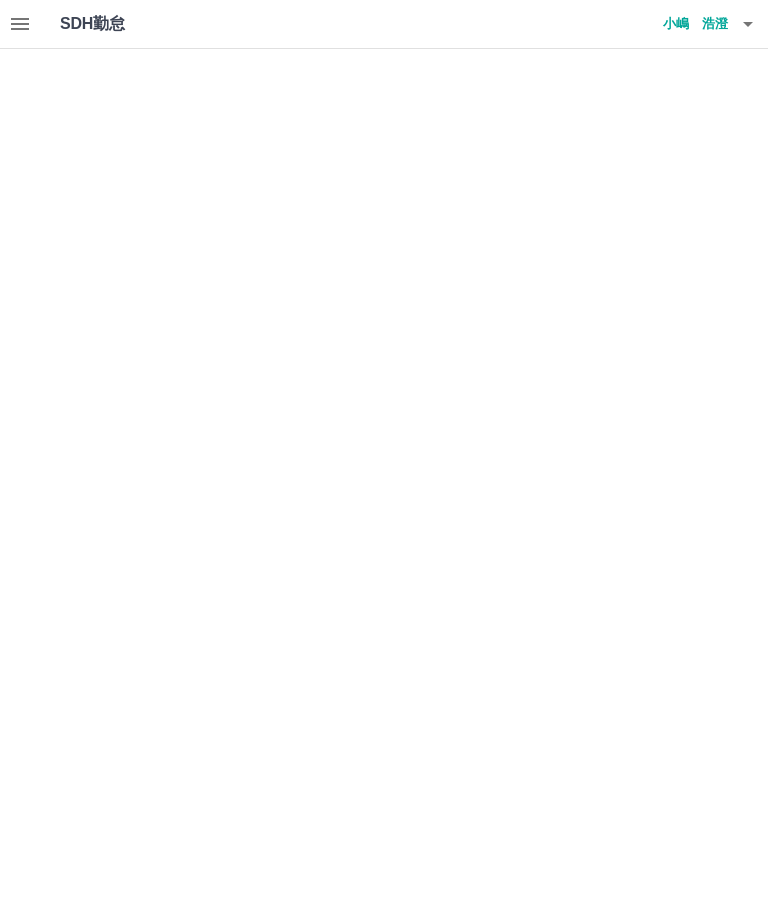scroll, scrollTop: 0, scrollLeft: 0, axis: both 